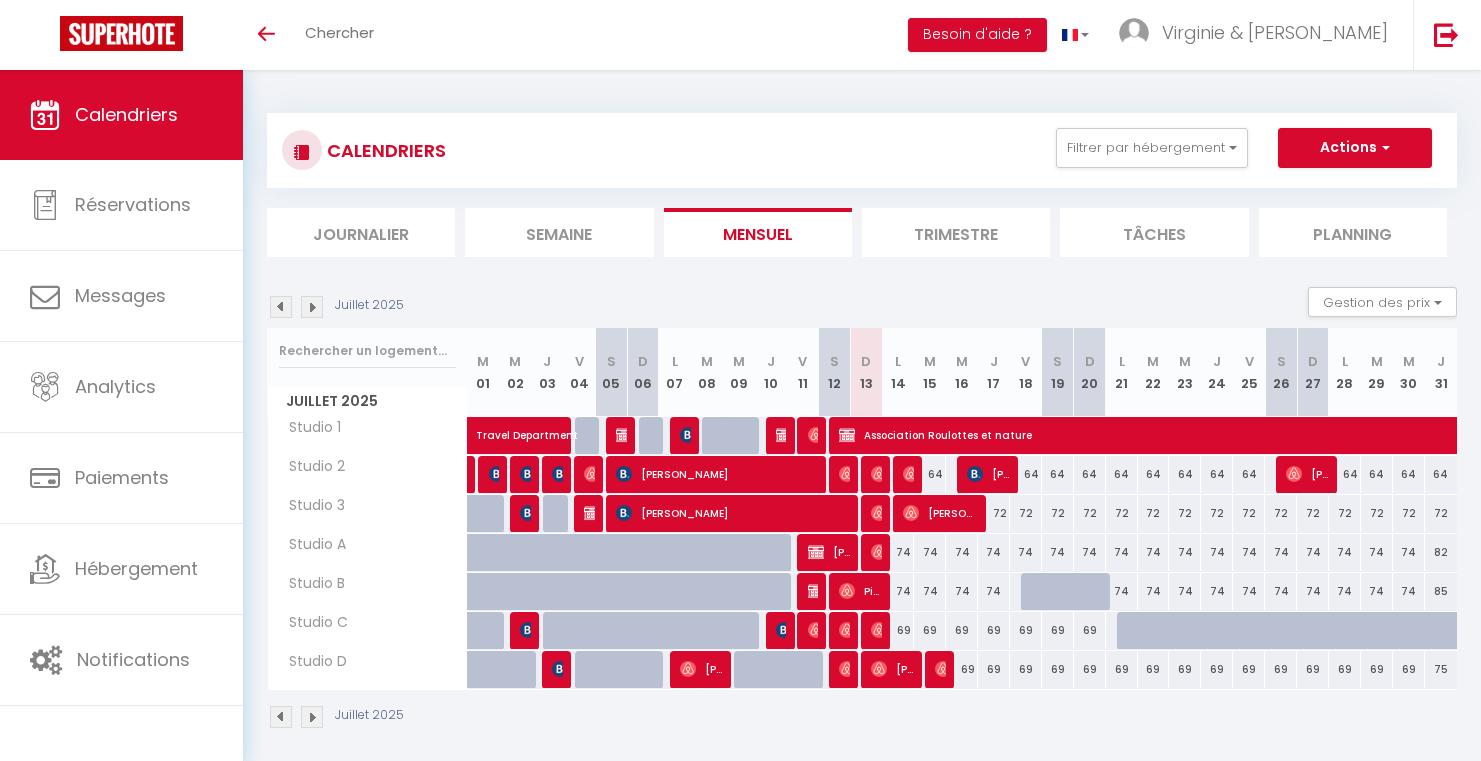 scroll, scrollTop: 0, scrollLeft: 0, axis: both 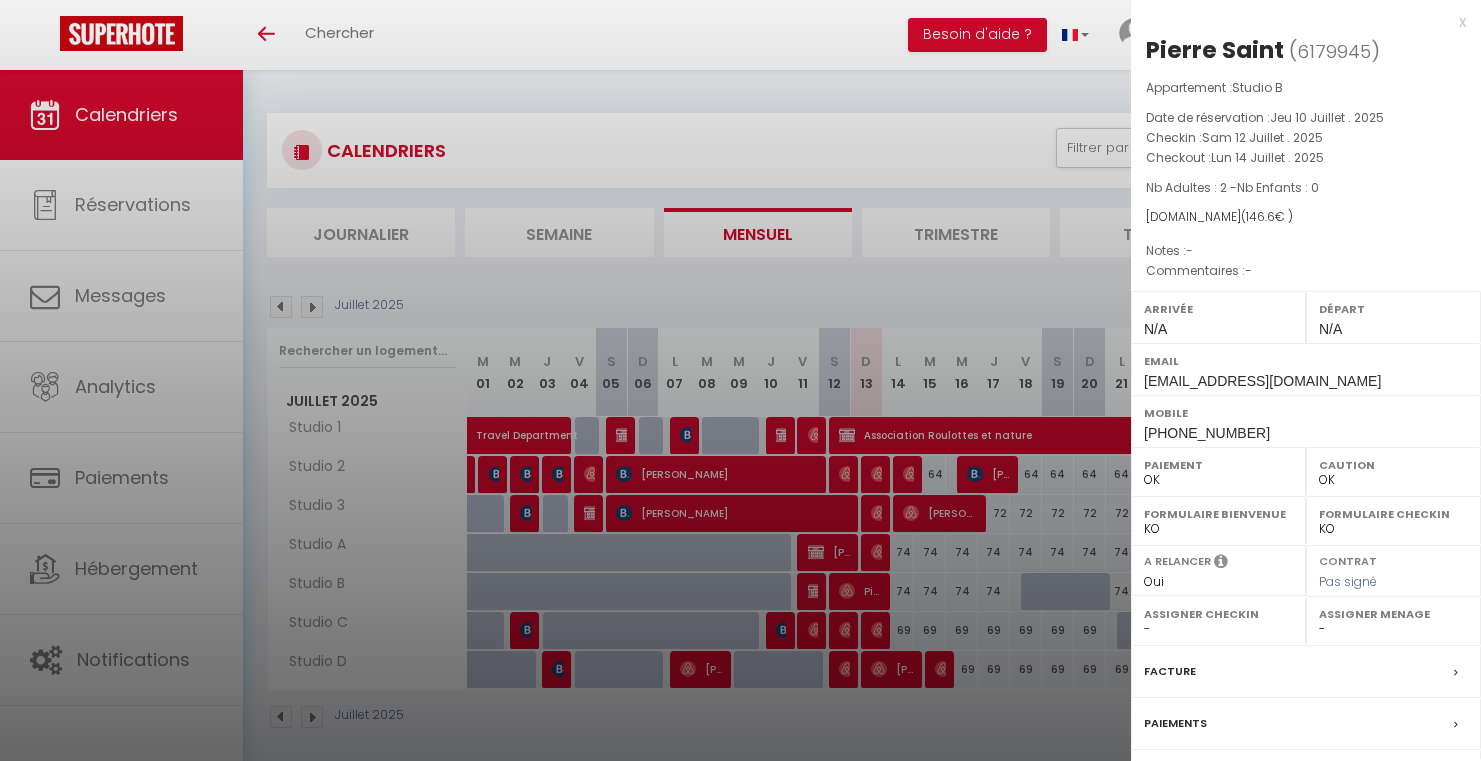 click at bounding box center [740, 380] 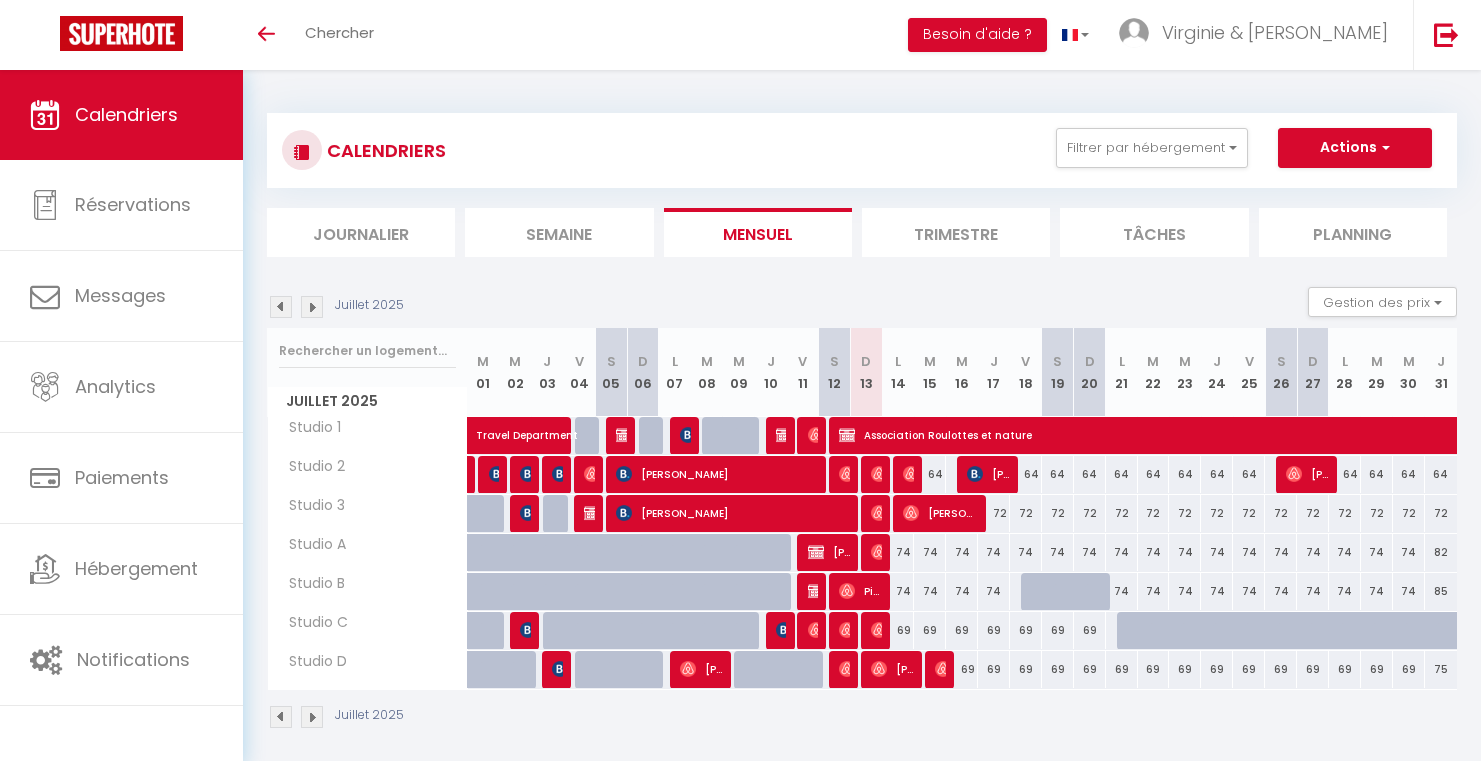 click on "Pierre Saint" at bounding box center [860, 591] 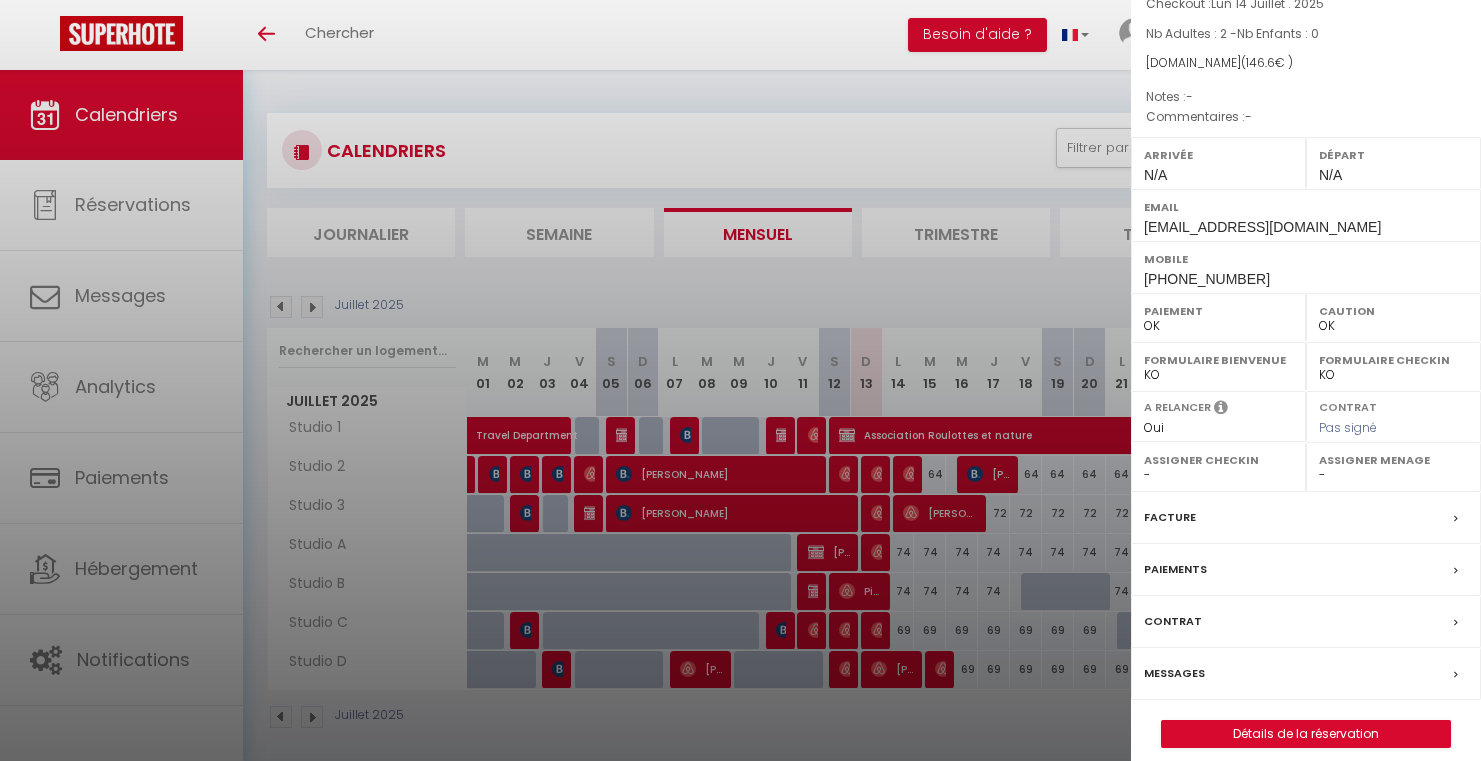 scroll, scrollTop: 171, scrollLeft: 0, axis: vertical 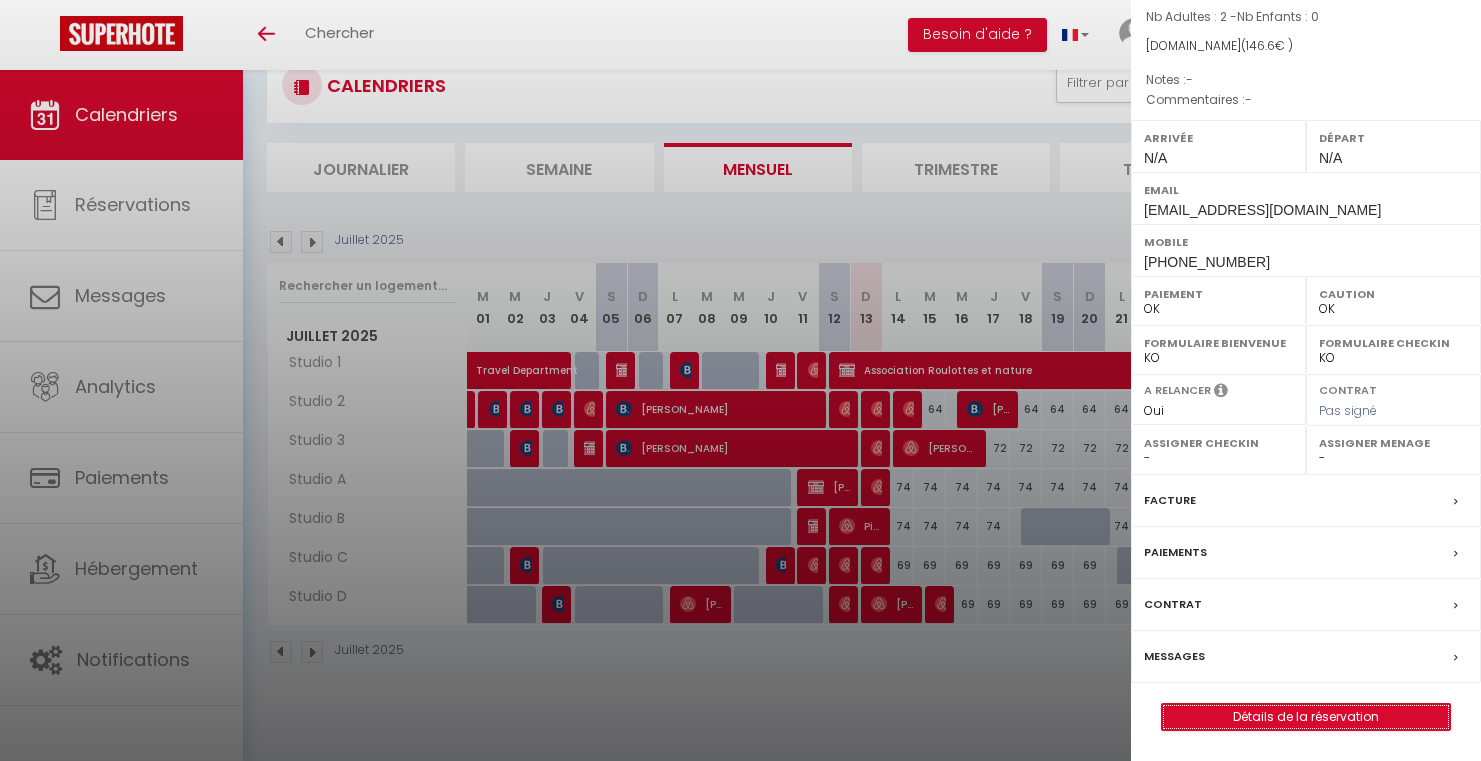 click on "Détails de la réservation" at bounding box center (1306, 717) 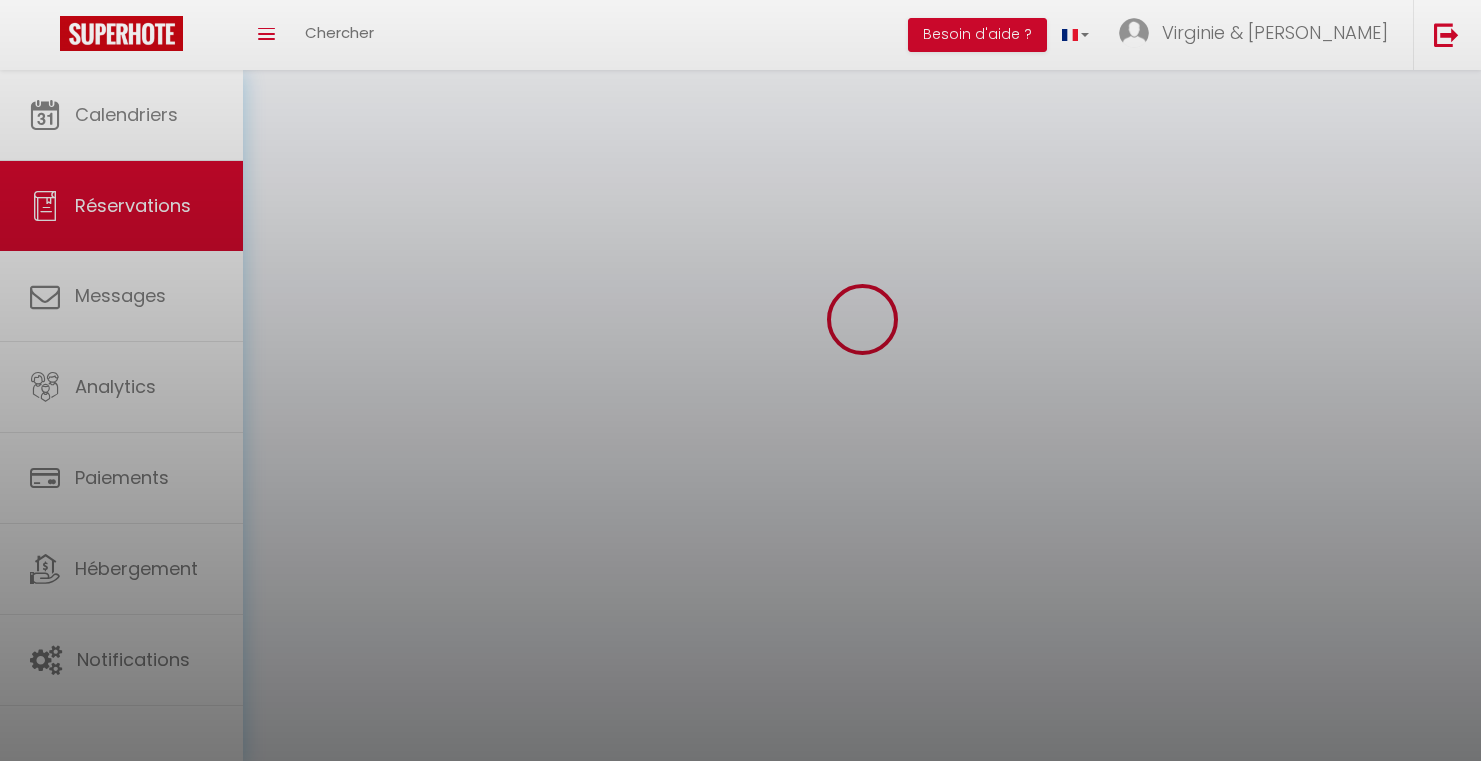 scroll, scrollTop: 0, scrollLeft: 0, axis: both 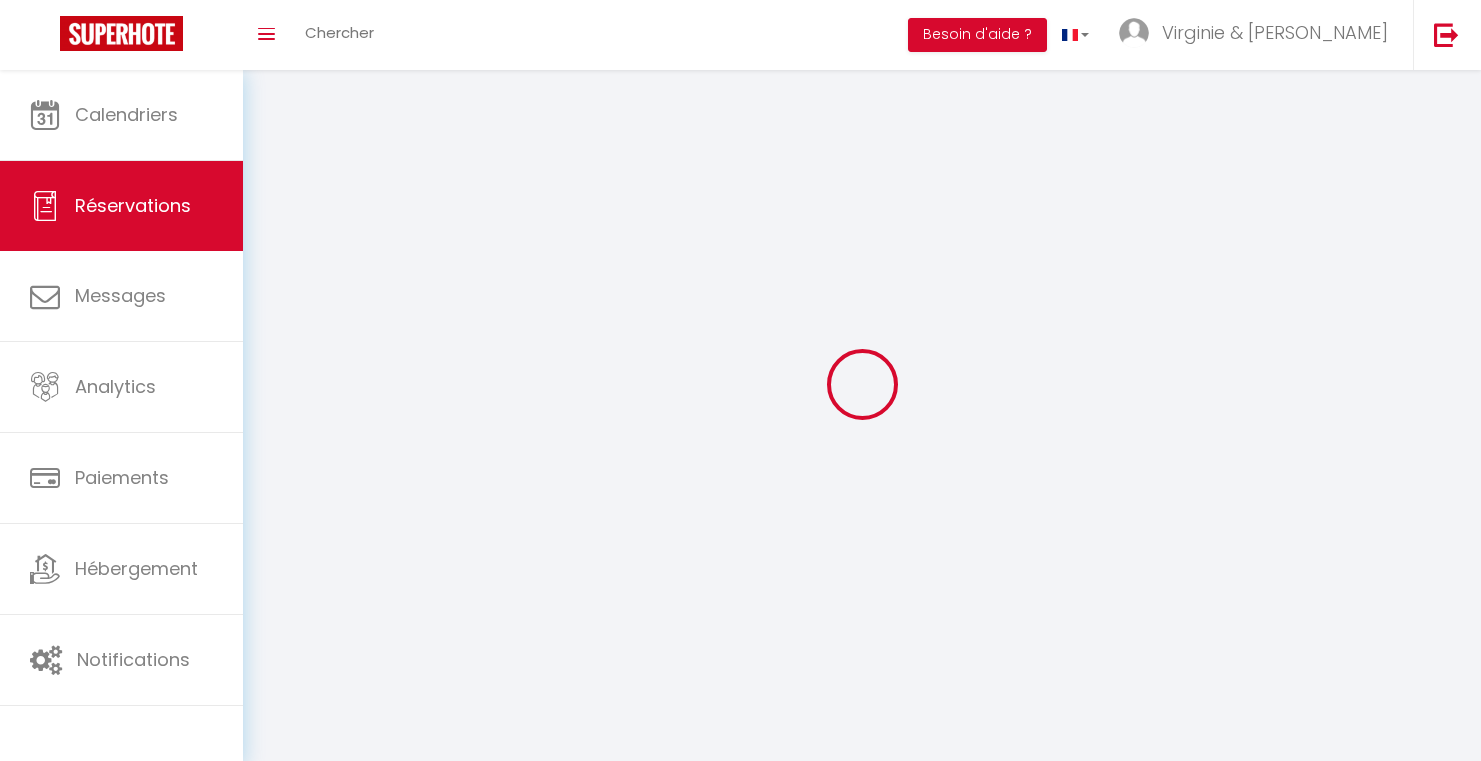 type on "[PERSON_NAME]" 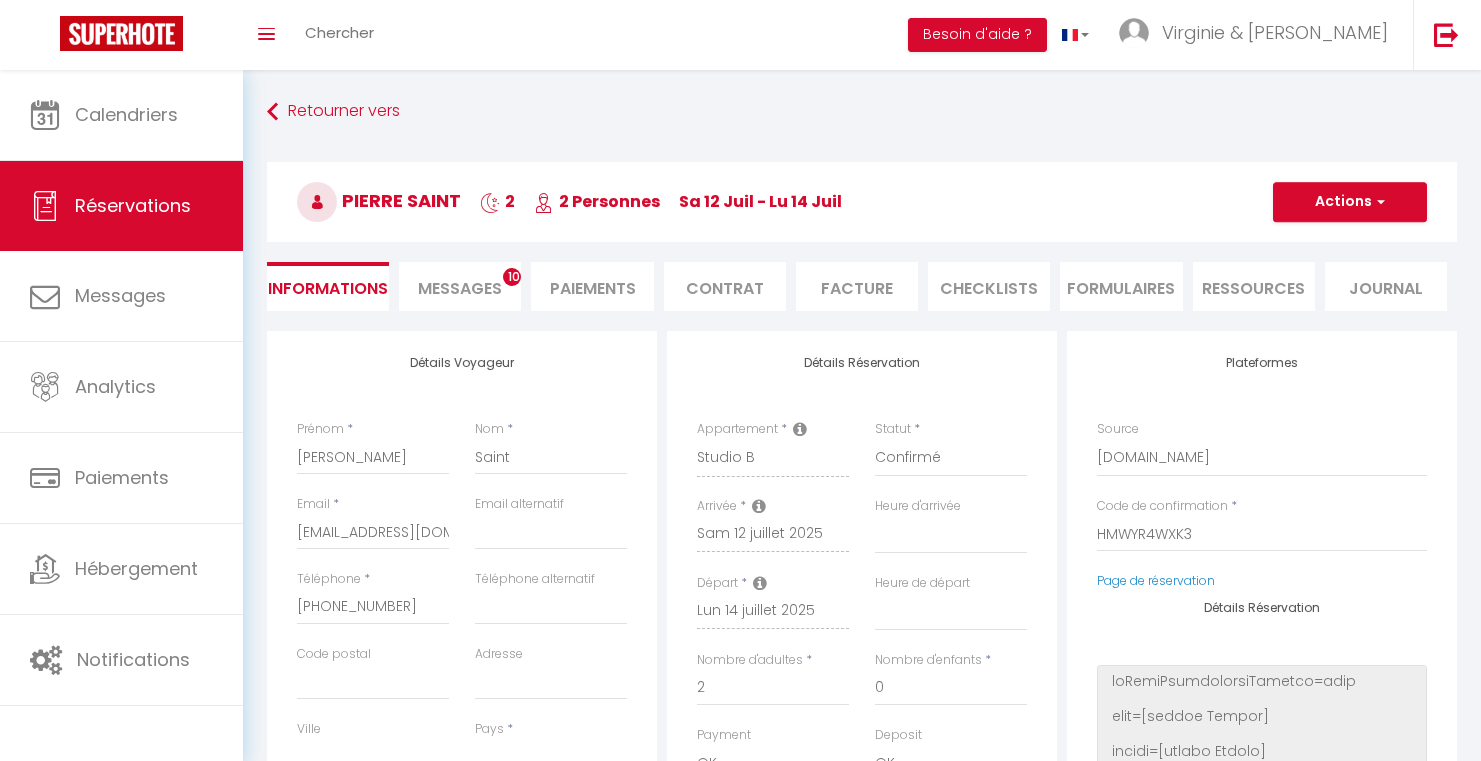 select 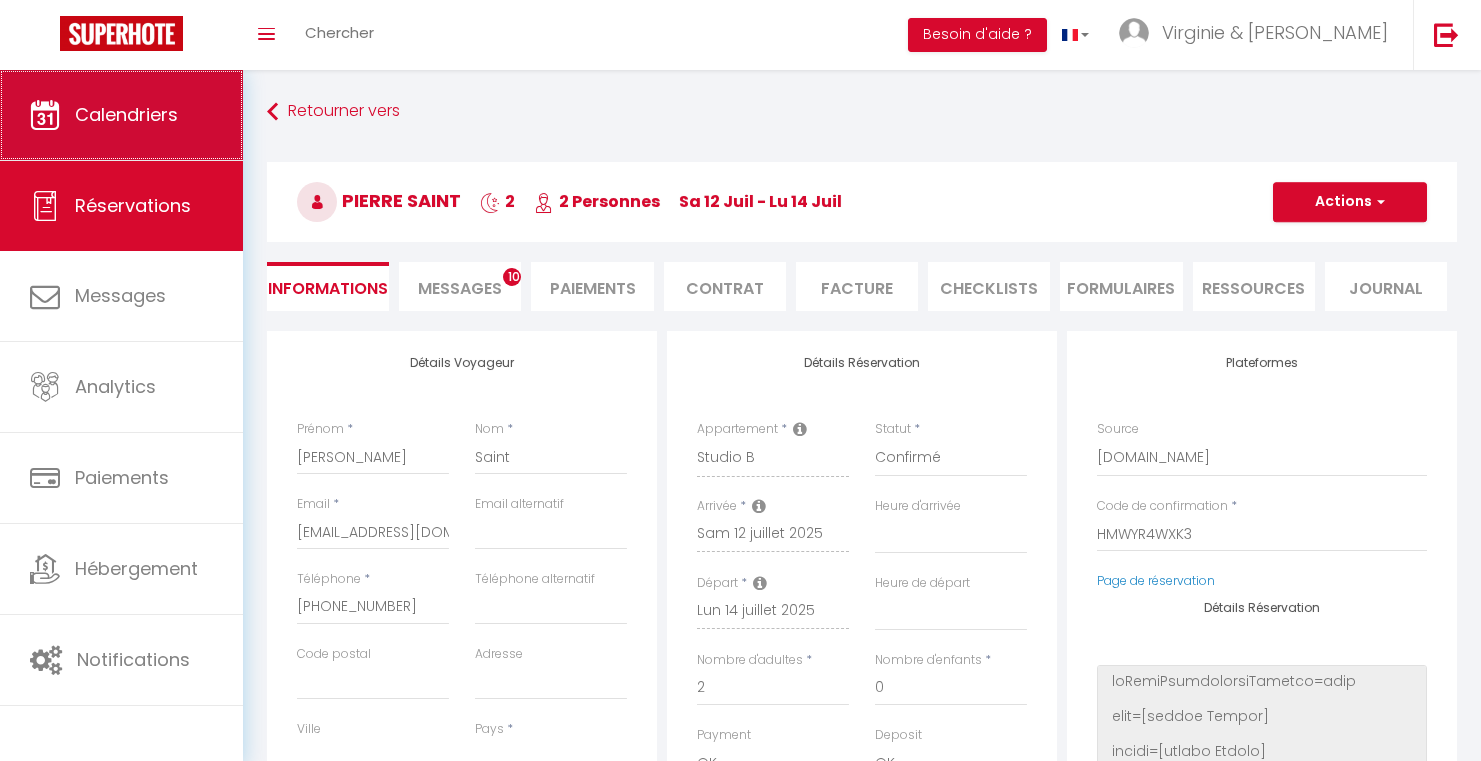 click on "Calendriers" at bounding box center [126, 114] 